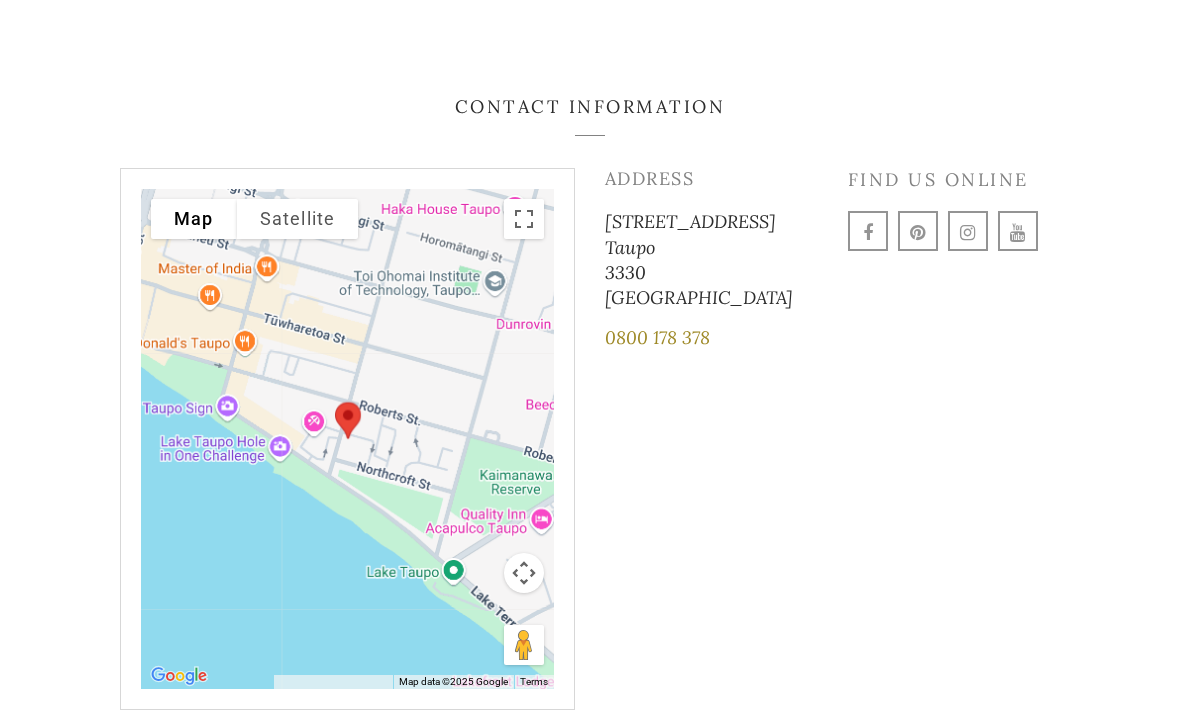 scroll, scrollTop: 2666, scrollLeft: 0, axis: vertical 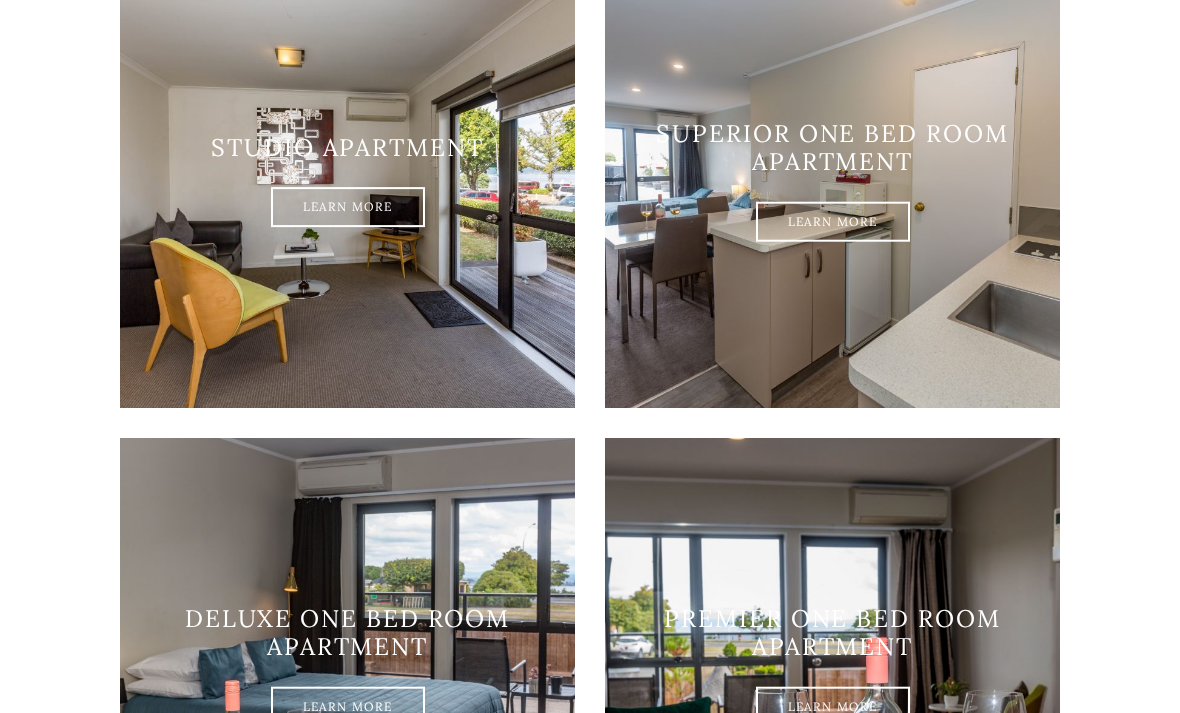 click on "Learn More" at bounding box center (348, 208) 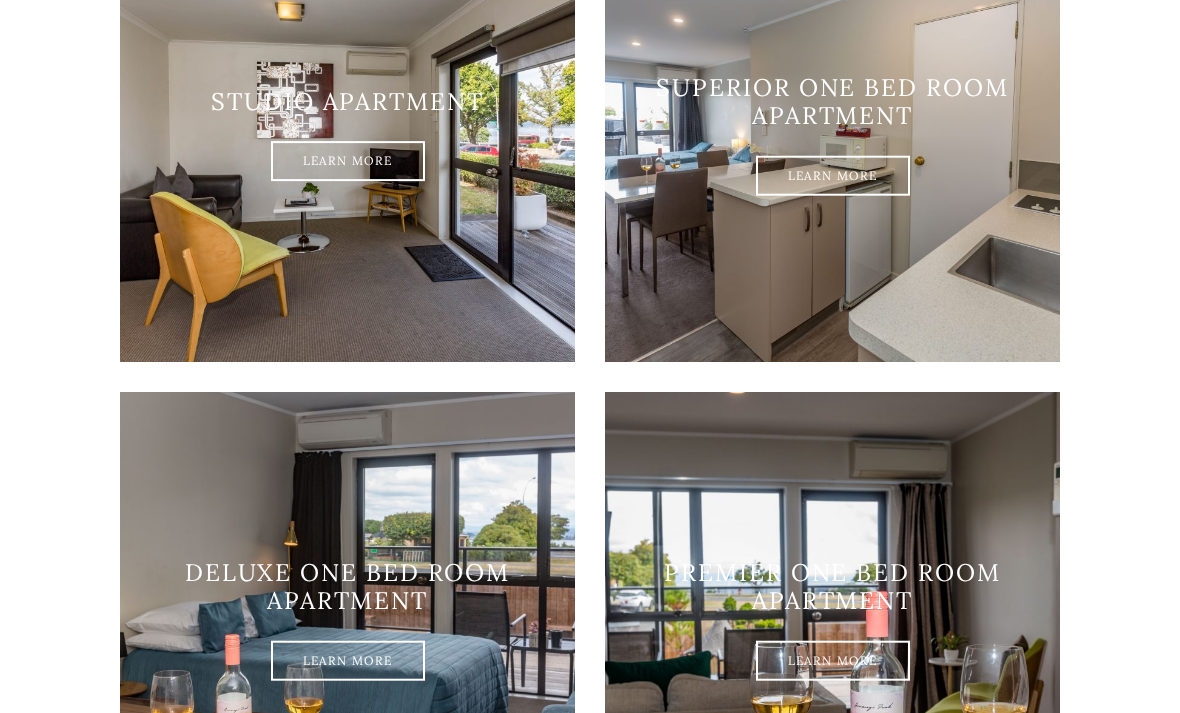 scroll, scrollTop: 1309, scrollLeft: 0, axis: vertical 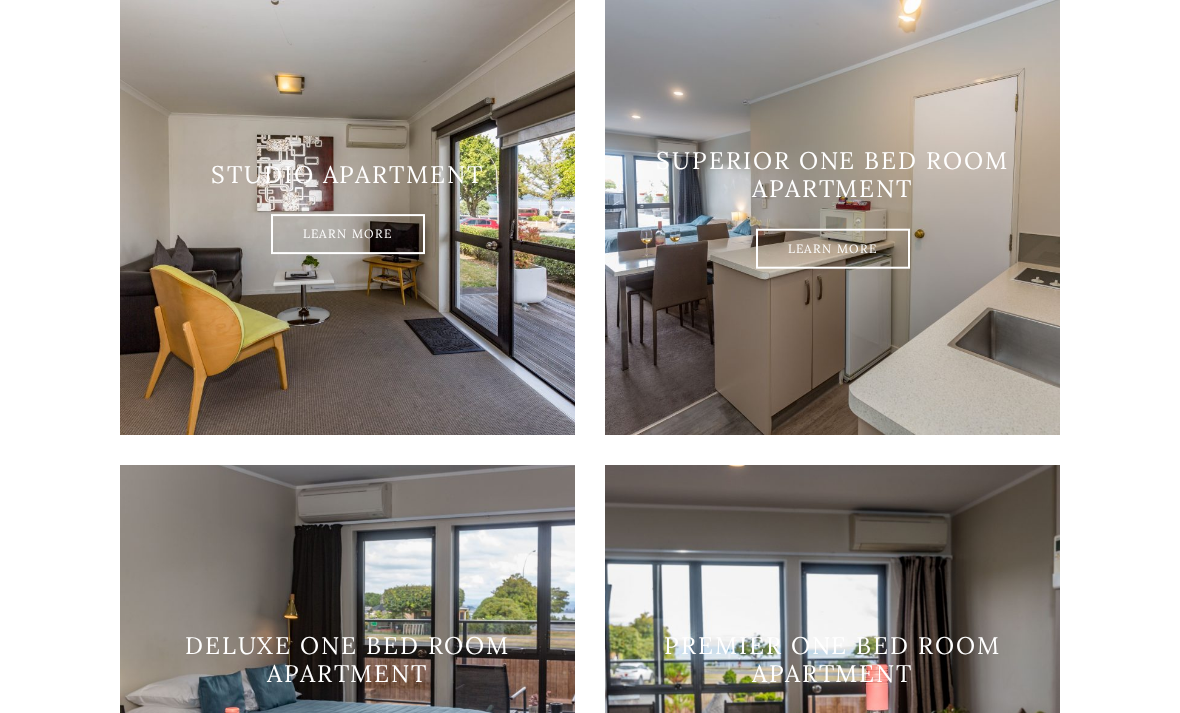click on "Learn More" at bounding box center (348, 235) 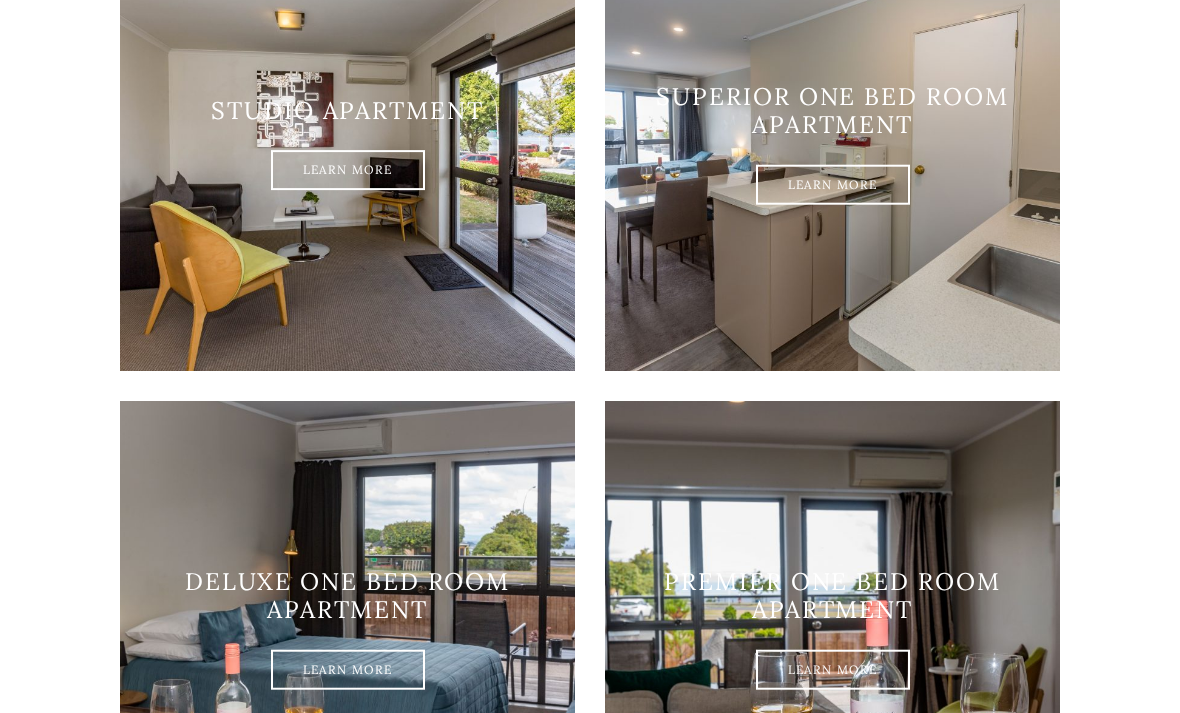 click on "Learn More" at bounding box center [833, 185] 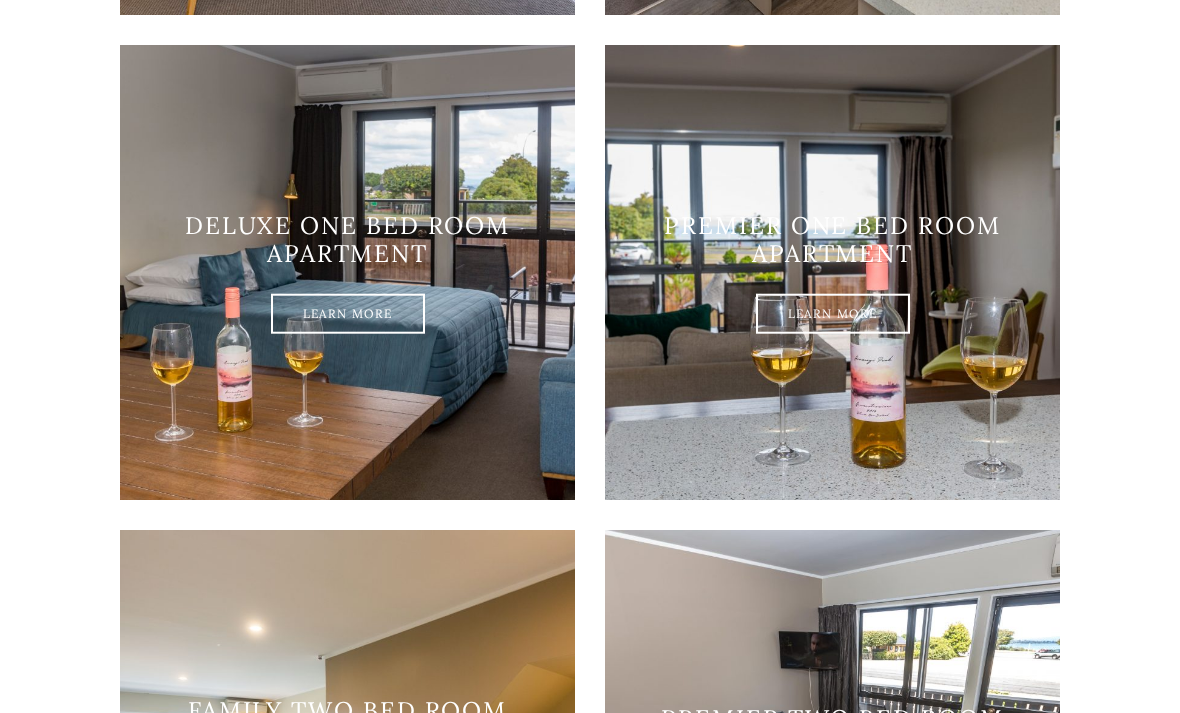 scroll, scrollTop: 1656, scrollLeft: 0, axis: vertical 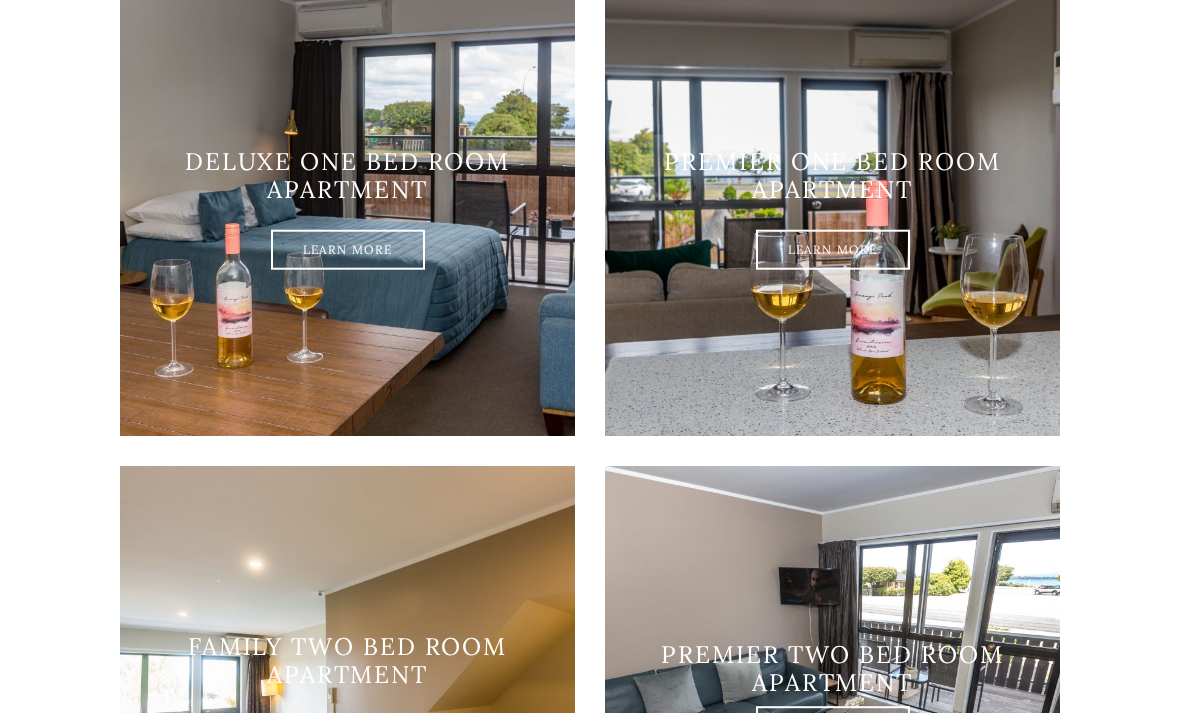 click at bounding box center [832, 693] 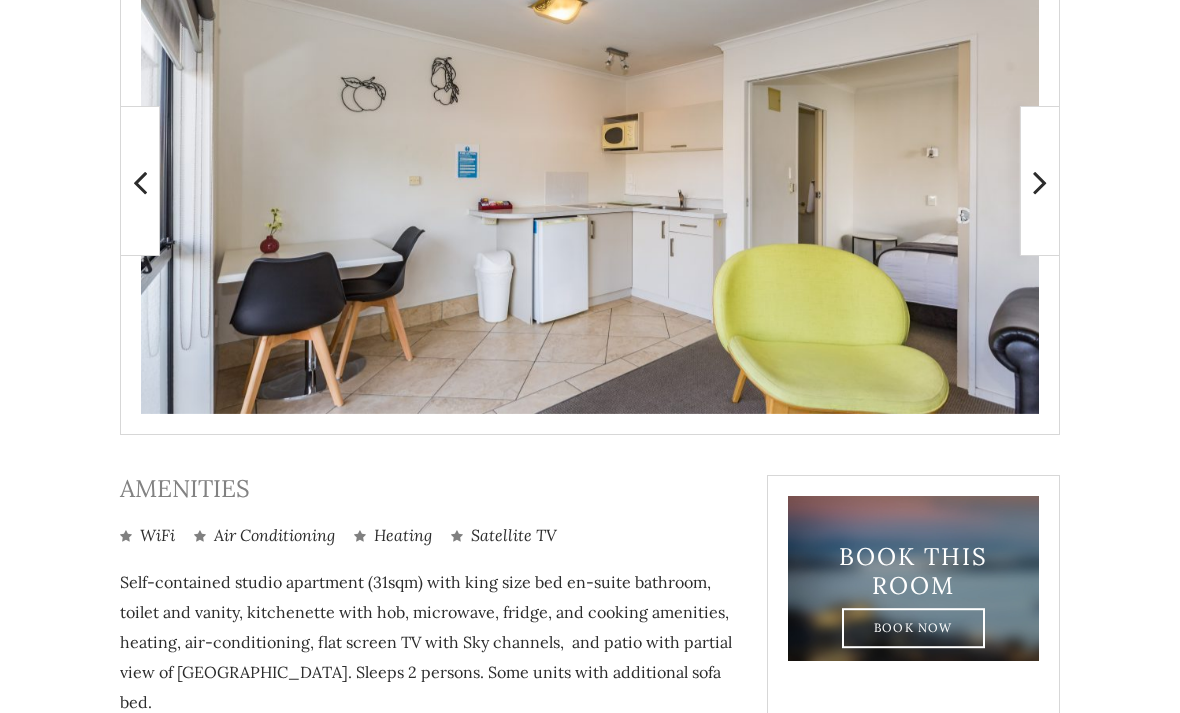 scroll, scrollTop: 501, scrollLeft: 0, axis: vertical 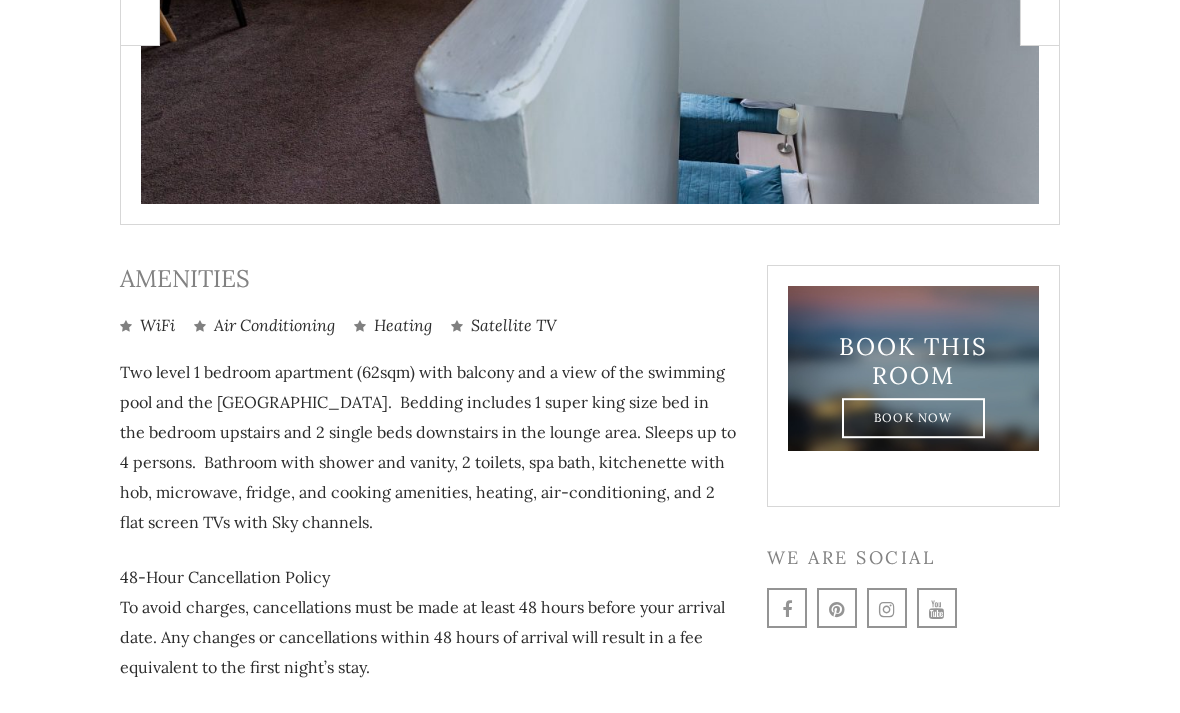 click on "Amenities
WiFi
Air Conditioning
Heating
Satellite TV
Two level 1 bedroom apartment (62sqm) with balcony and a view of the swimming pool and the Lake Taupo.  Bedding includes 1 super king size bed in the bedroom upstairs and 2 single beds downstairs in the lounge area. Sleeps up to 4 persons.  Bathroom with shower and vanity, 2 toilets, spa bath, kitchenette with hob, microwave, fridge, and cooking amenities, heating, air-conditioning, and 2 flat screen TVs with Sky channels.
48-Hour Cancellation Policy
To avoid charges, cancellations must be made at least 48 hours before your arrival date. Any changes or cancellations within 48 hours of arrival will result in a fee equivalent to the first night’s stay." at bounding box center (428, 487) 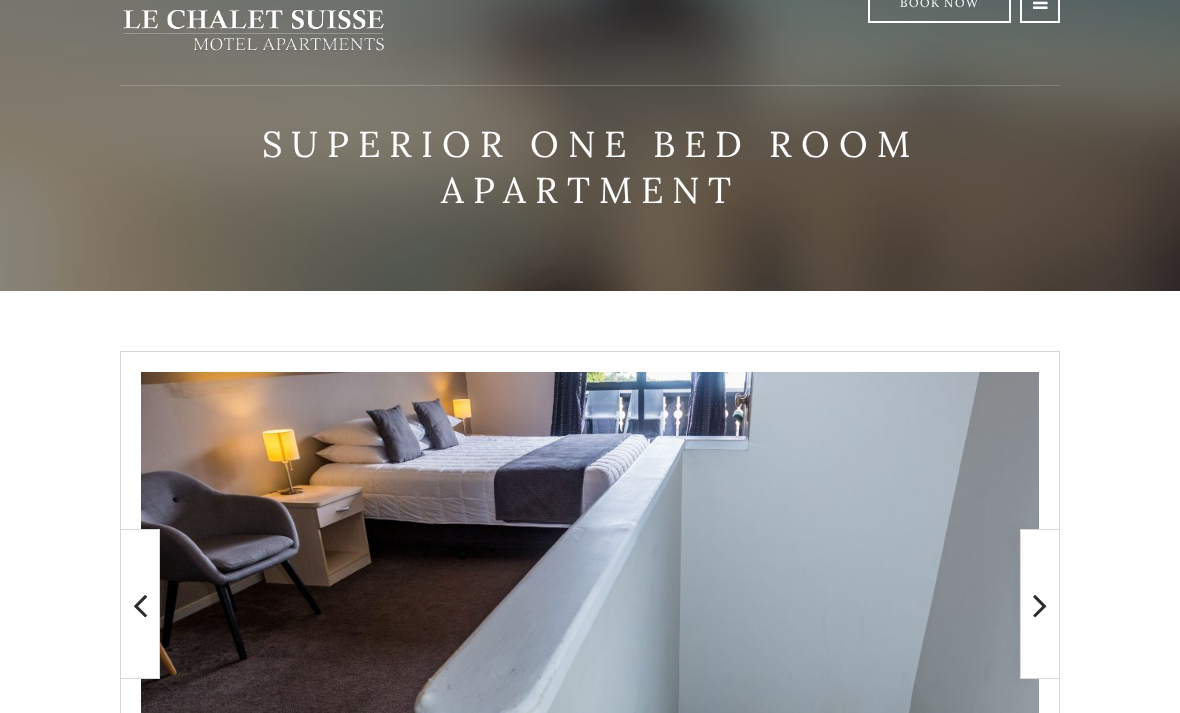 scroll, scrollTop: 0, scrollLeft: 0, axis: both 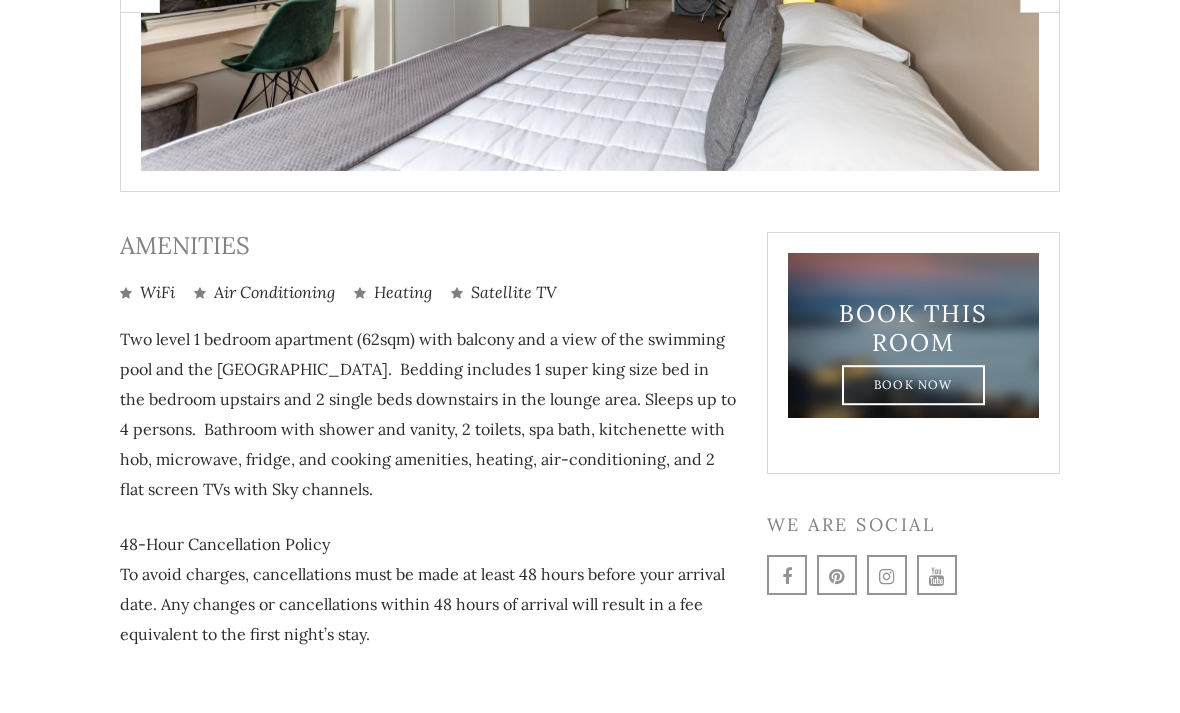 click at bounding box center (590, 179) 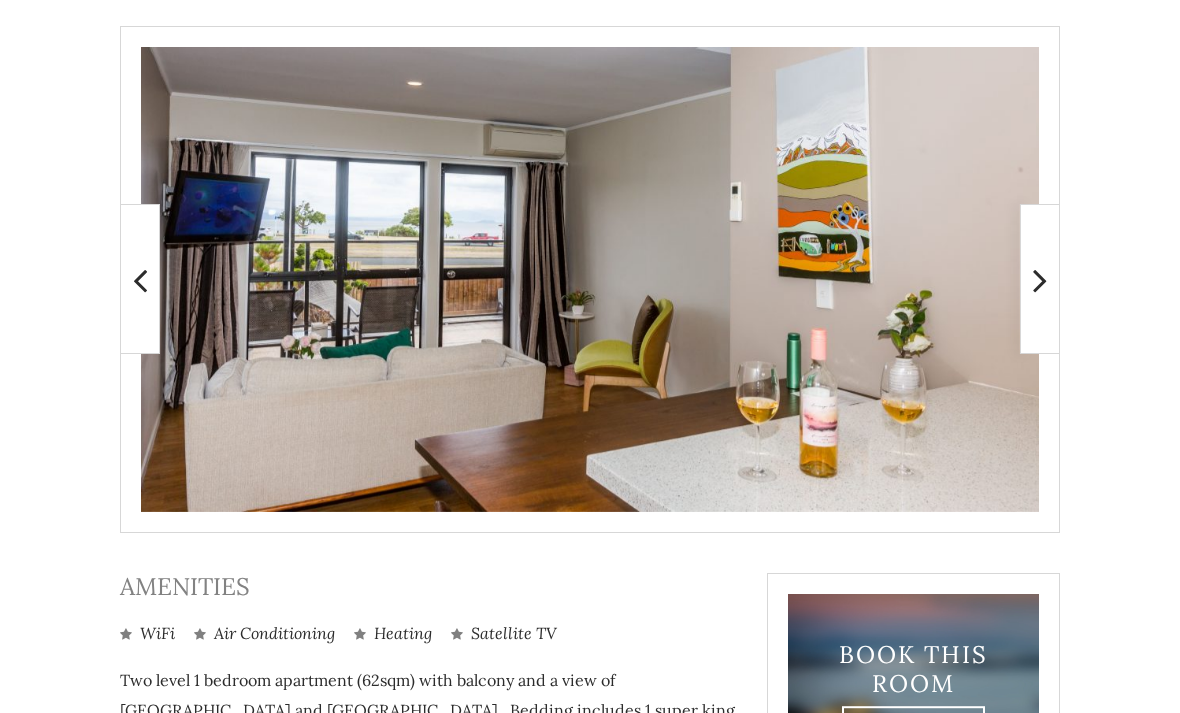 scroll, scrollTop: 386, scrollLeft: 0, axis: vertical 